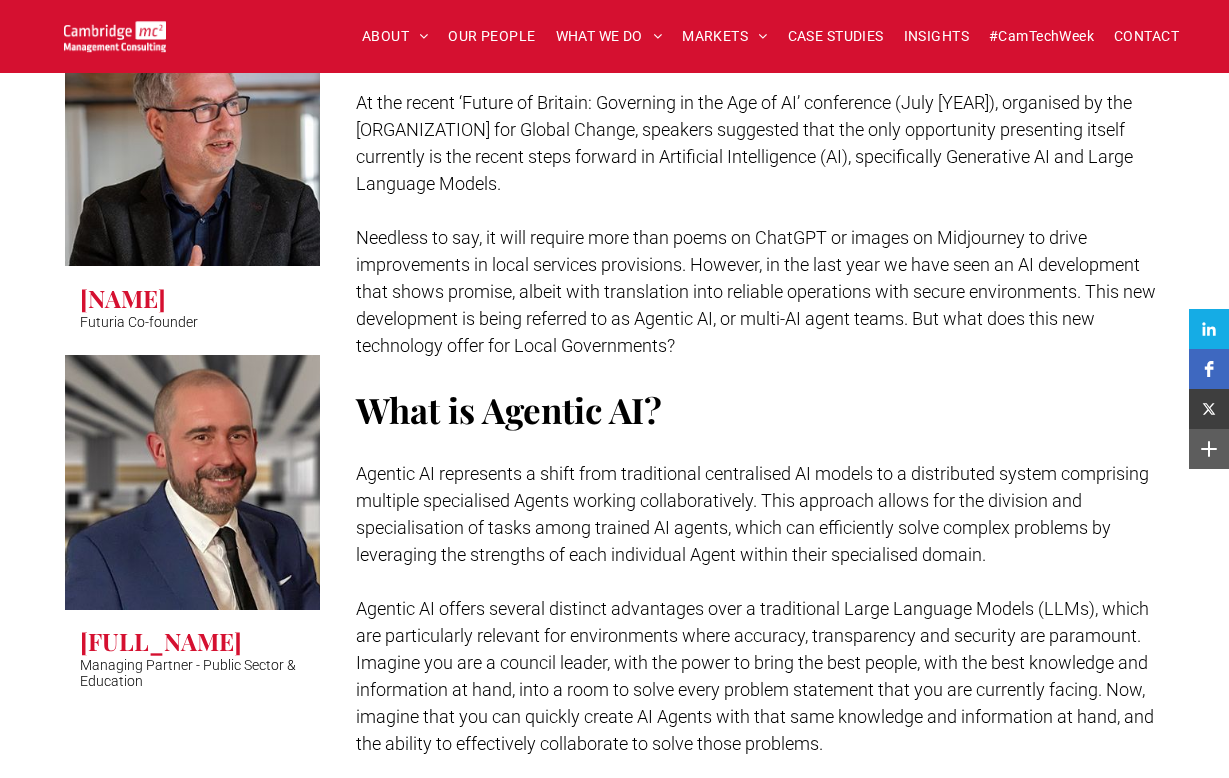 scroll, scrollTop: 0, scrollLeft: 0, axis: both 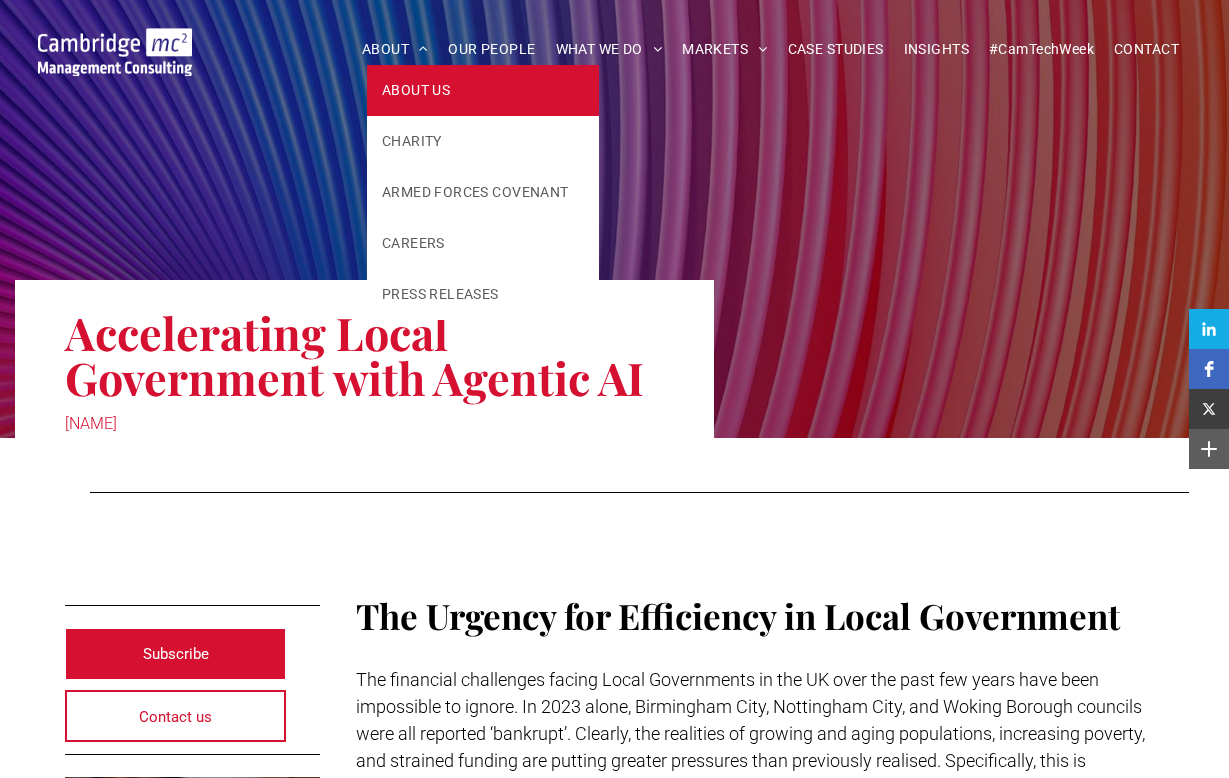 click on "ABOUT US" at bounding box center [416, 90] 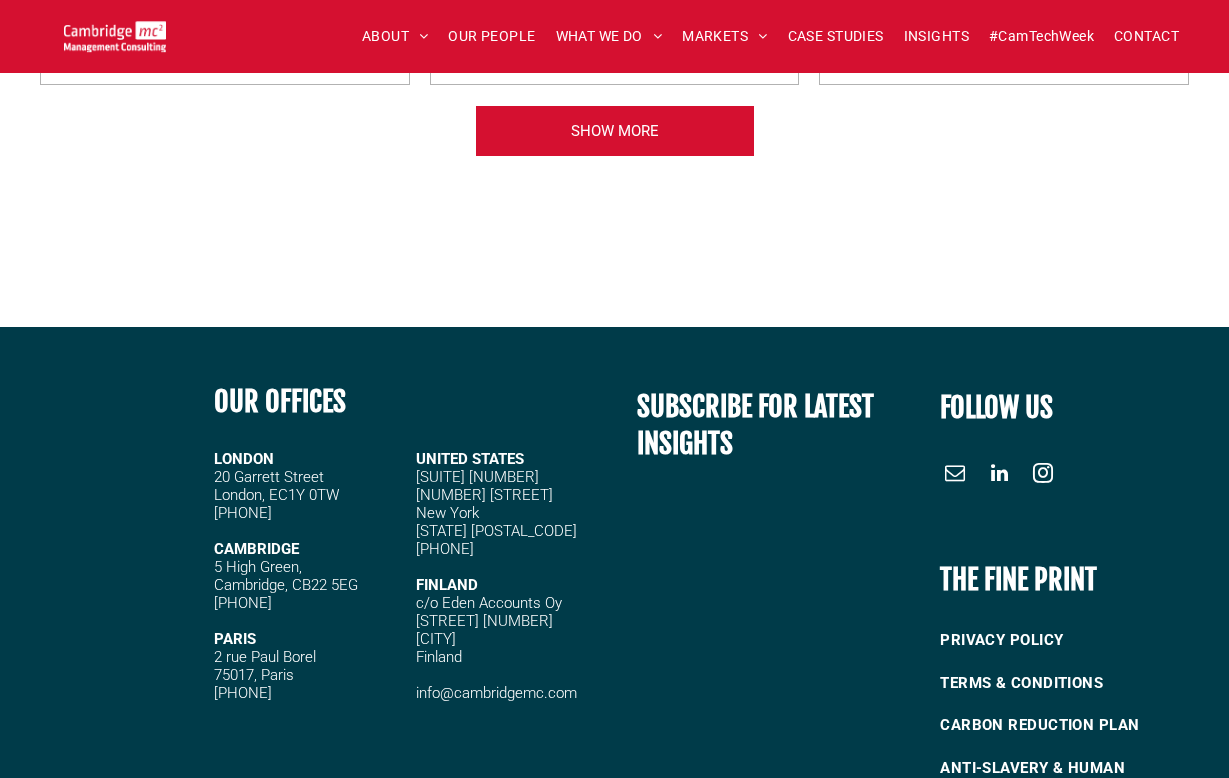 scroll, scrollTop: 5408, scrollLeft: 0, axis: vertical 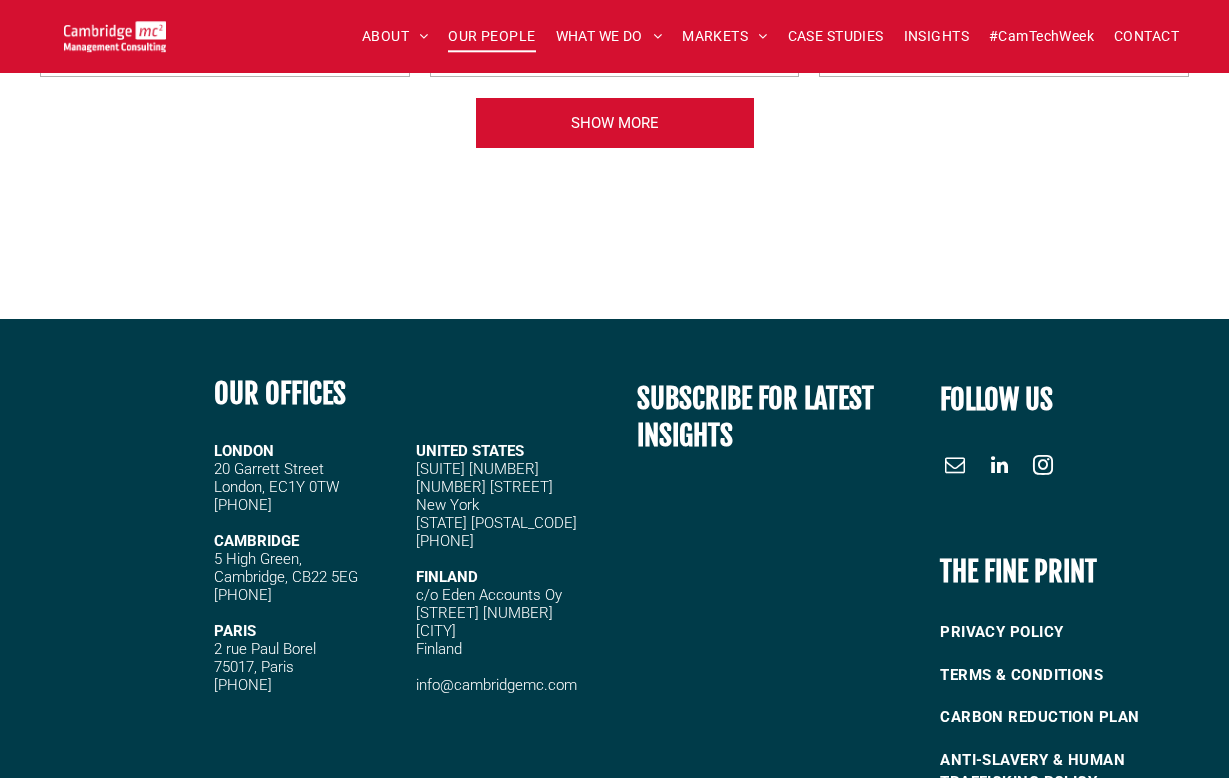 click on "OUR PEOPLE" at bounding box center (491, 36) 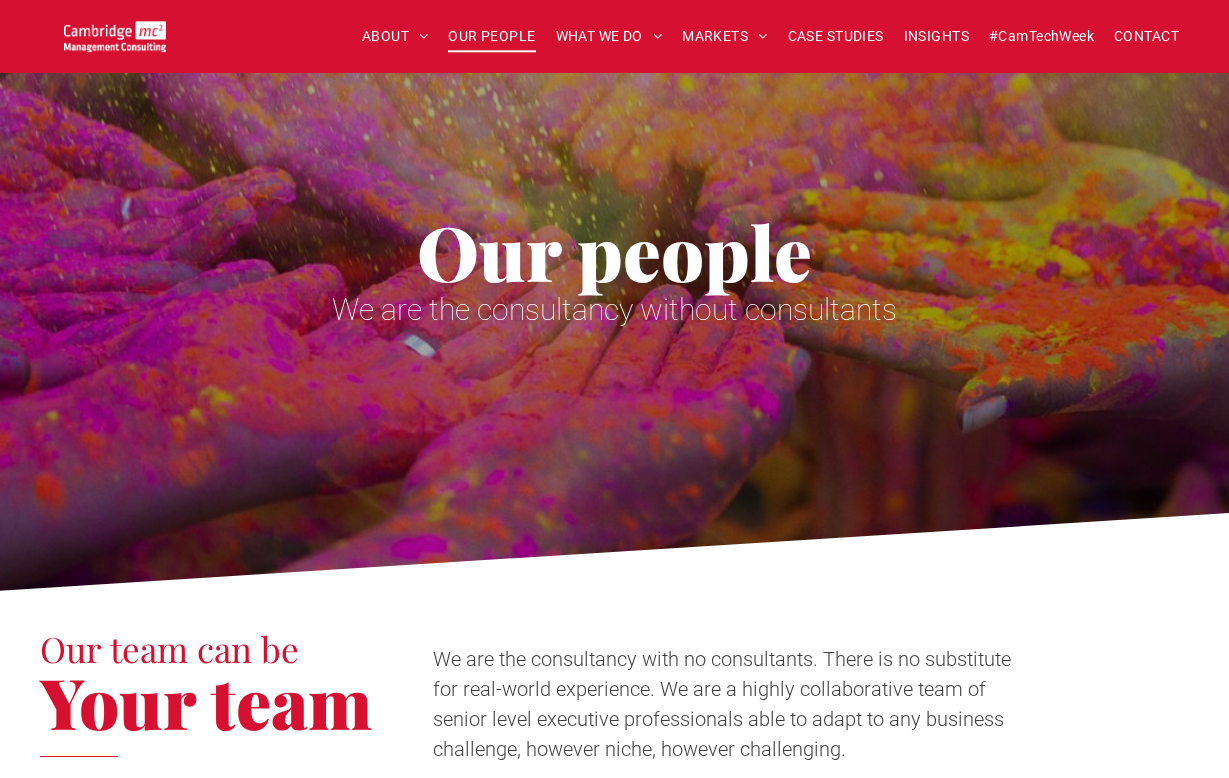 scroll, scrollTop: 99, scrollLeft: 0, axis: vertical 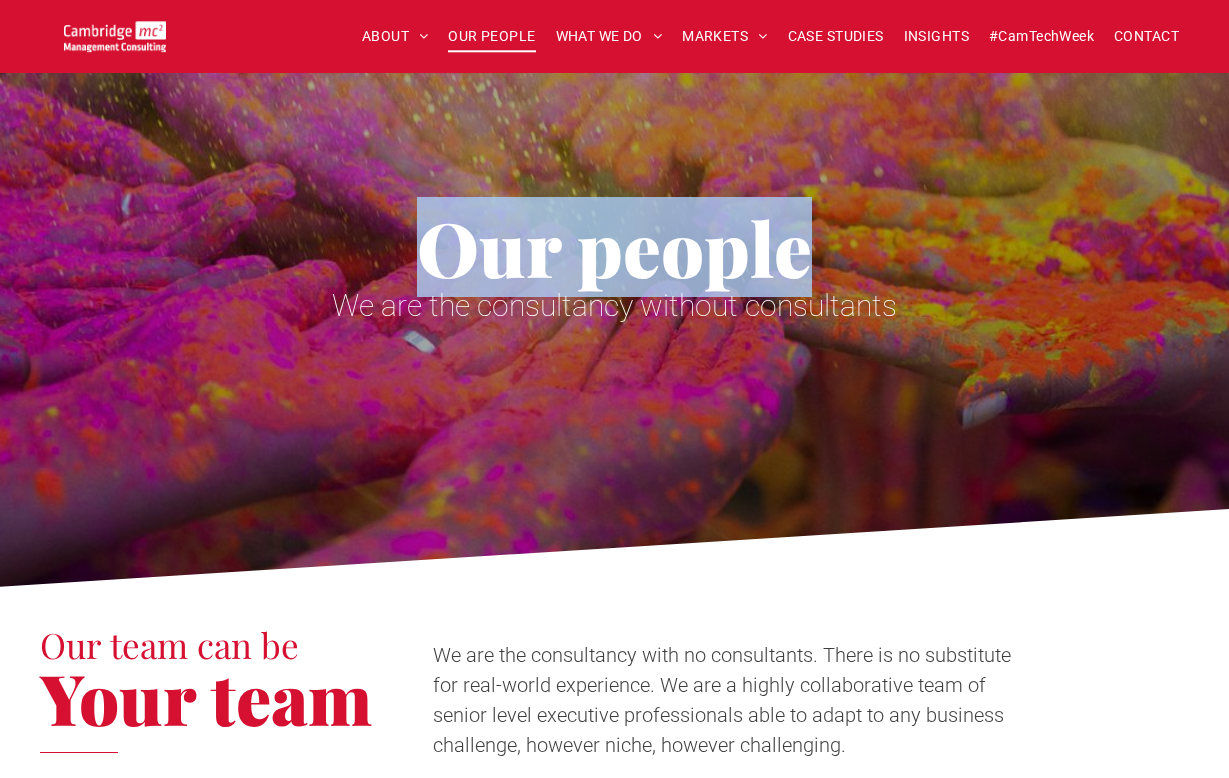 drag, startPoint x: 330, startPoint y: 315, endPoint x: 928, endPoint y: 375, distance: 601.0025 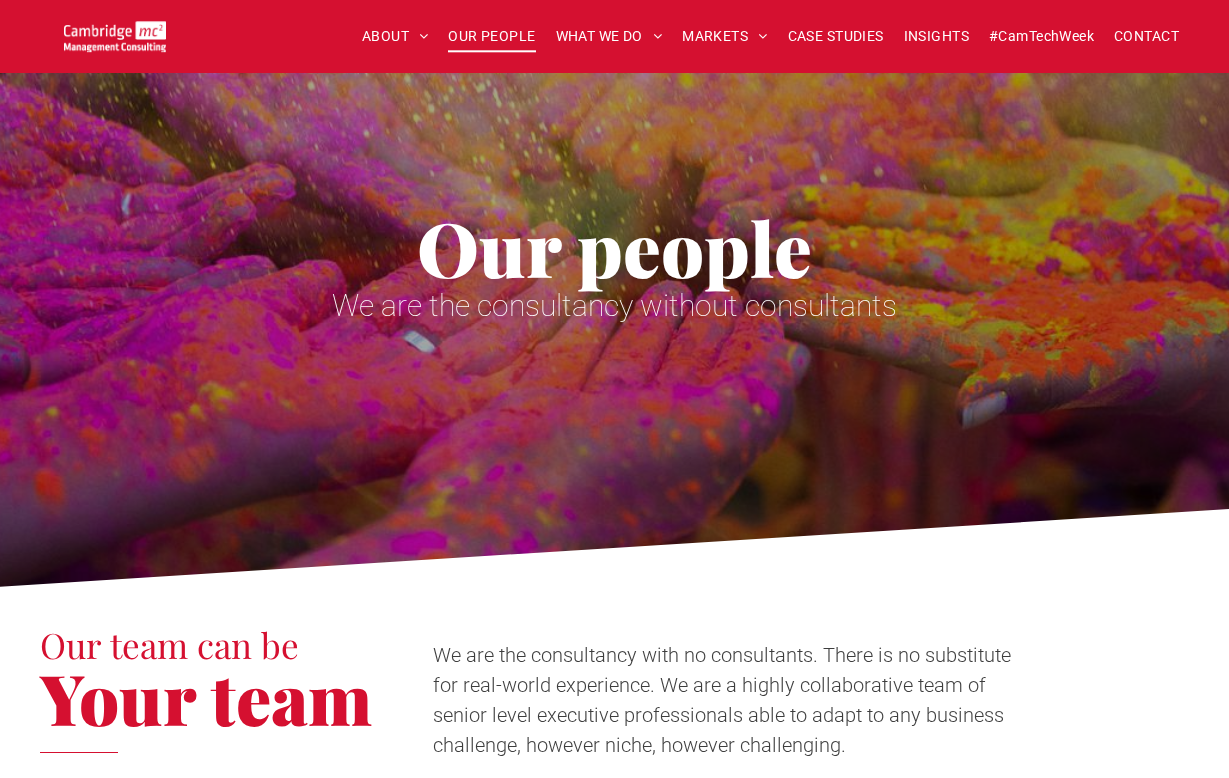 click on "Our team can be
Your team
We are the consultancy with no consultants. There is no substitute for real-world experience. We are a highly collaborative team of senior level executive professionals able to adapt to any business challenge, however niche, however challenging." at bounding box center (614, 693) 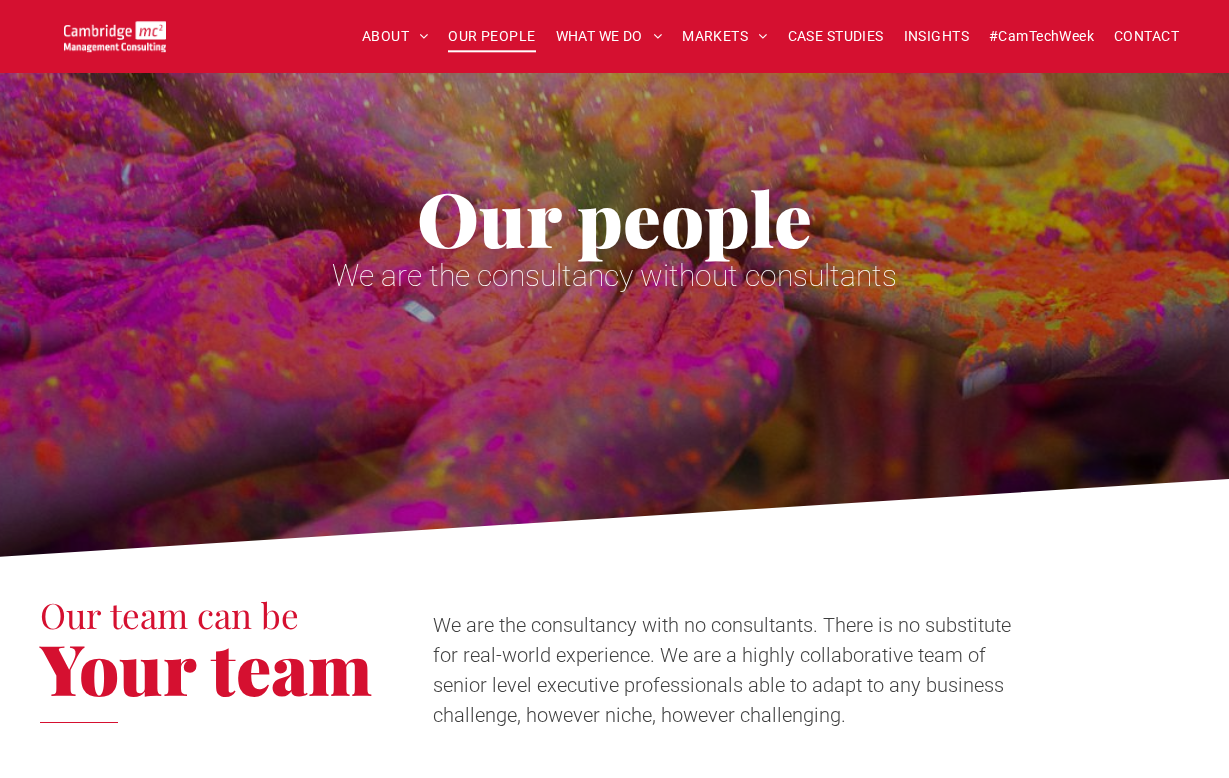 scroll, scrollTop: 138, scrollLeft: 0, axis: vertical 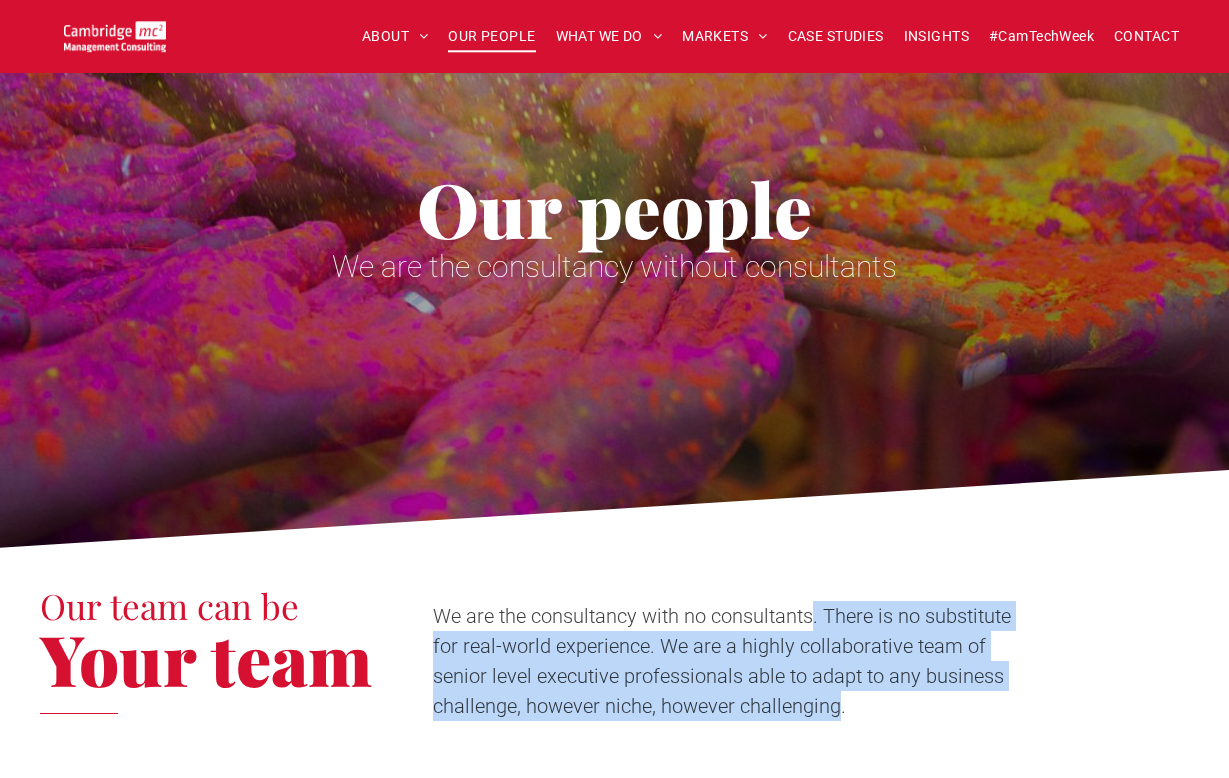 drag, startPoint x: 816, startPoint y: 613, endPoint x: 838, endPoint y: 716, distance: 105.32331 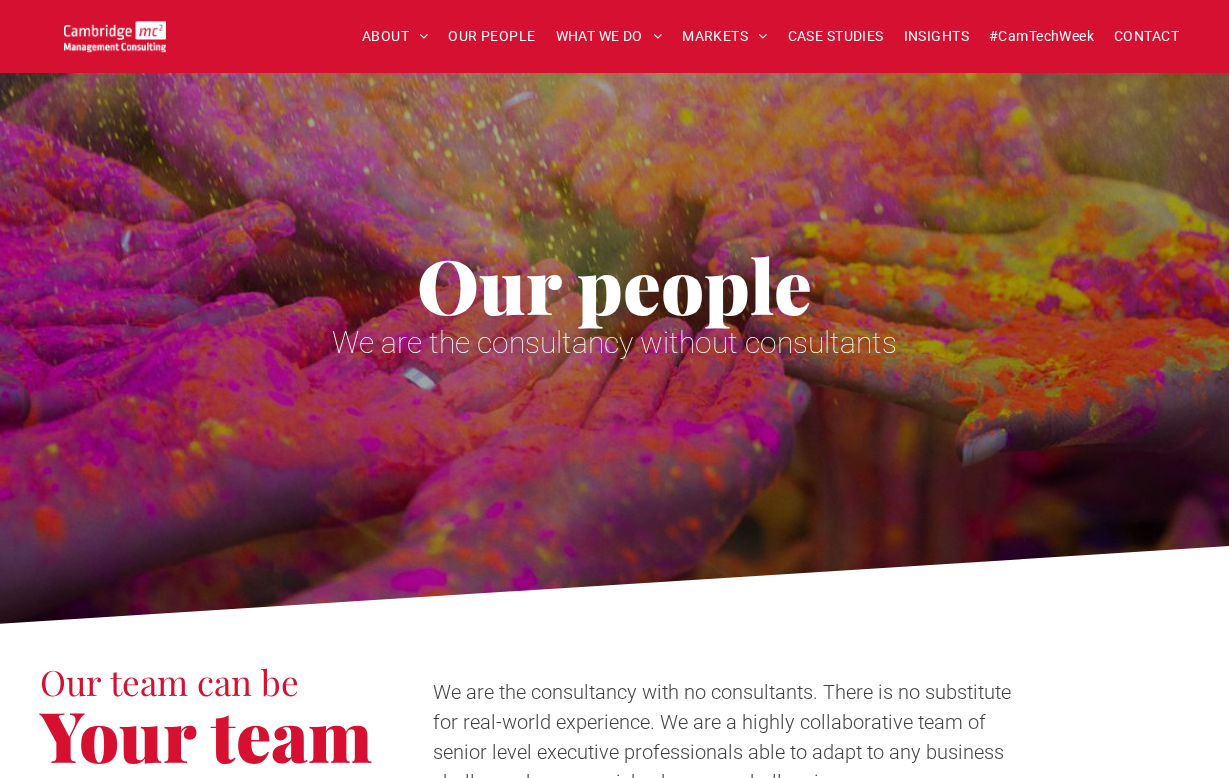 scroll, scrollTop: 0, scrollLeft: 0, axis: both 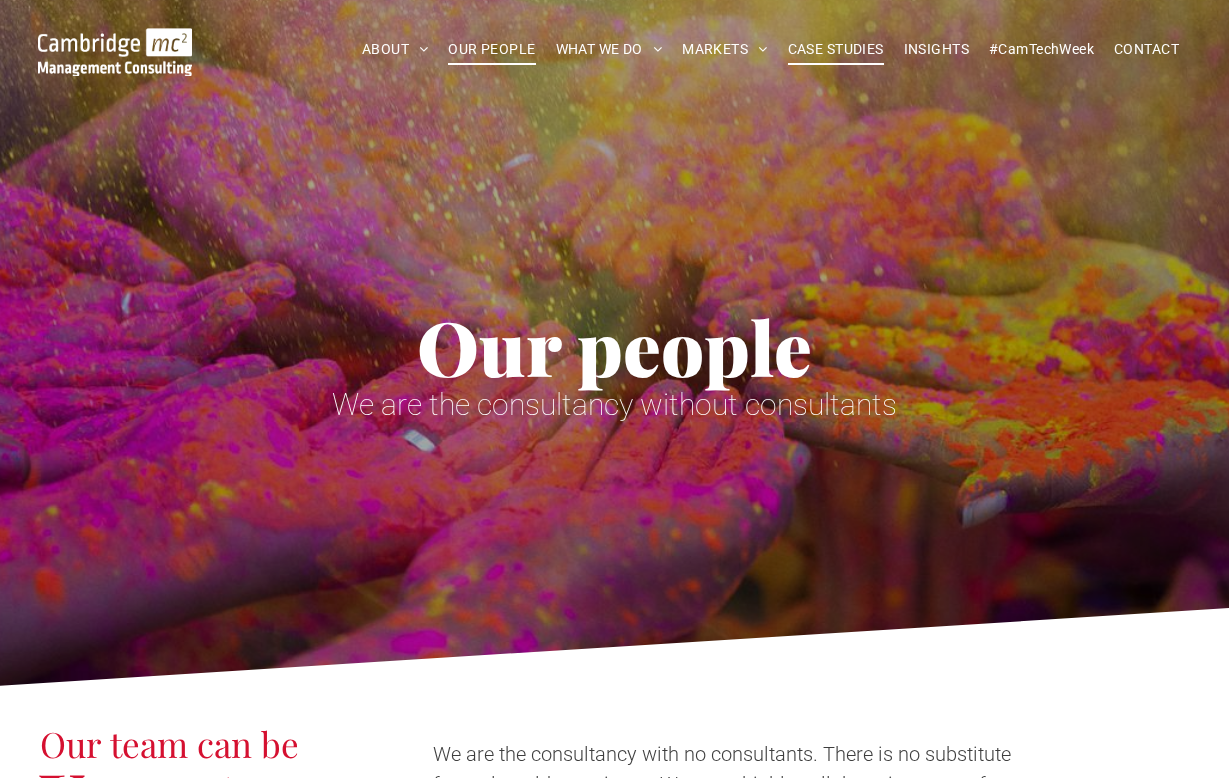 click on "CASE STUDIES" at bounding box center [836, 49] 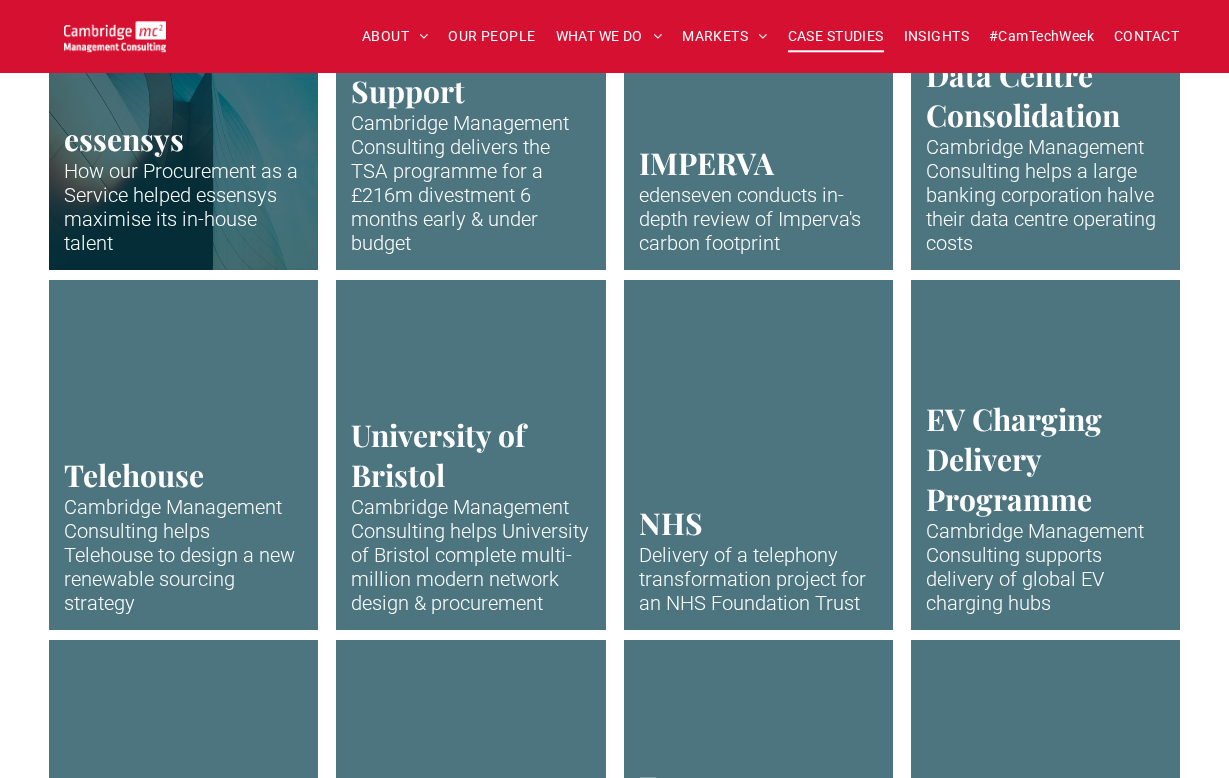 scroll, scrollTop: 1480, scrollLeft: 0, axis: vertical 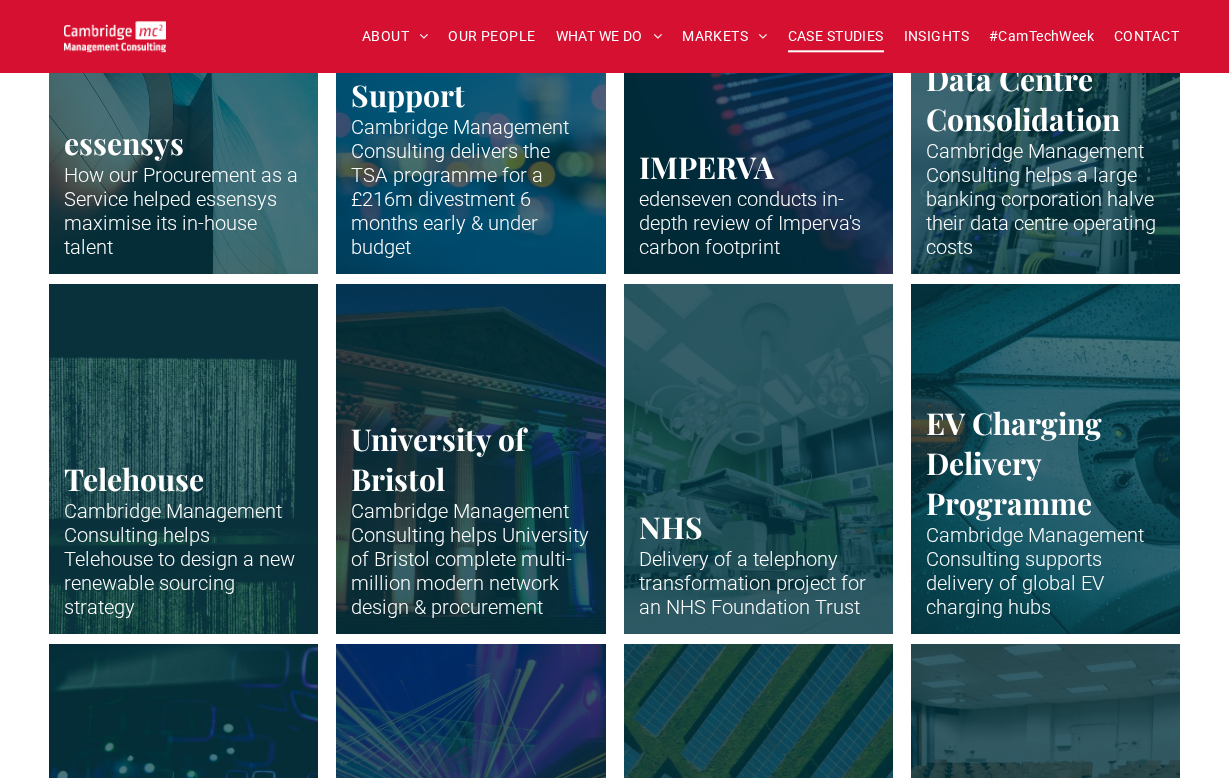 click at bounding box center (470, 98) 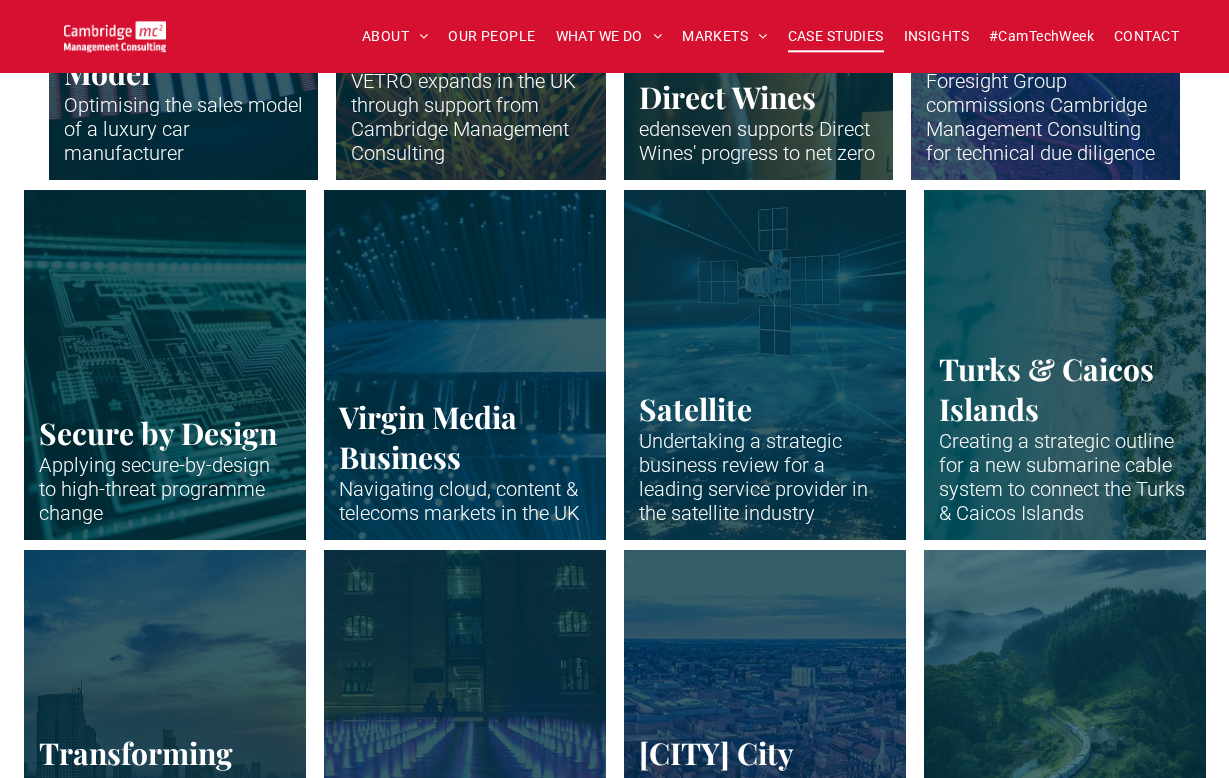 scroll, scrollTop: 2870, scrollLeft: 0, axis: vertical 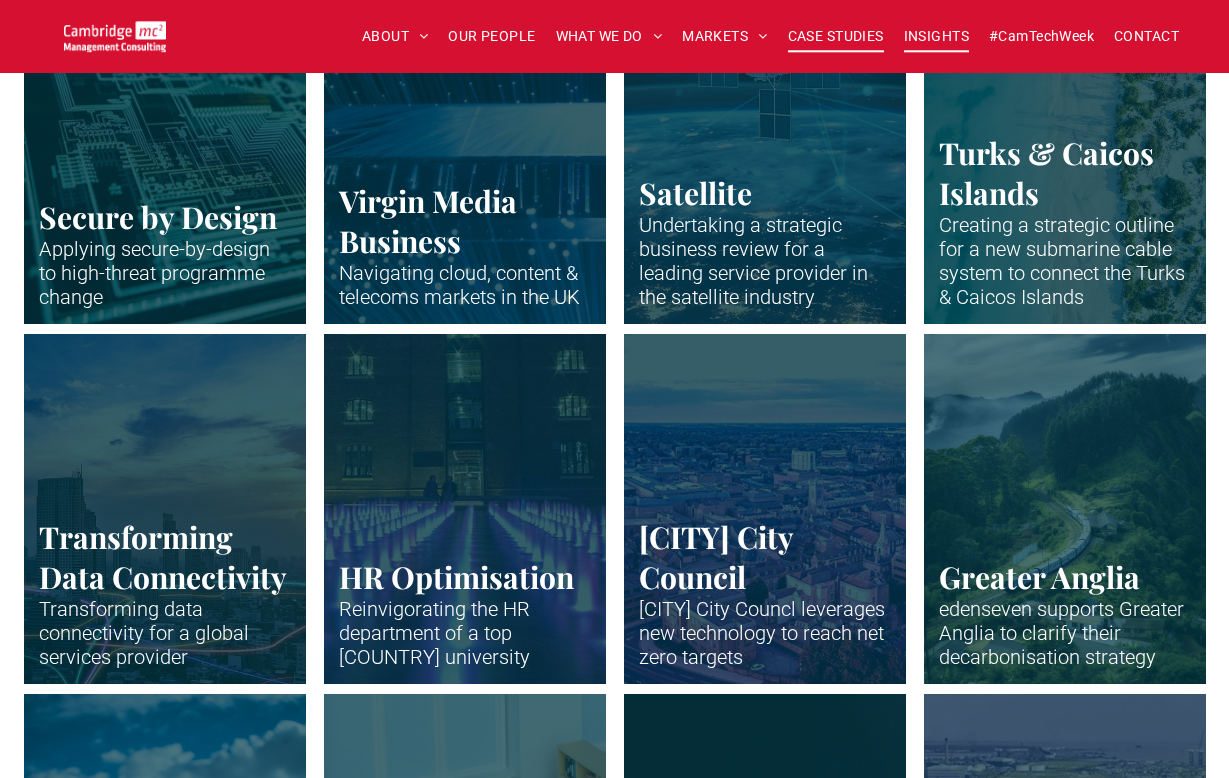click on "INSIGHTS" at bounding box center (936, 36) 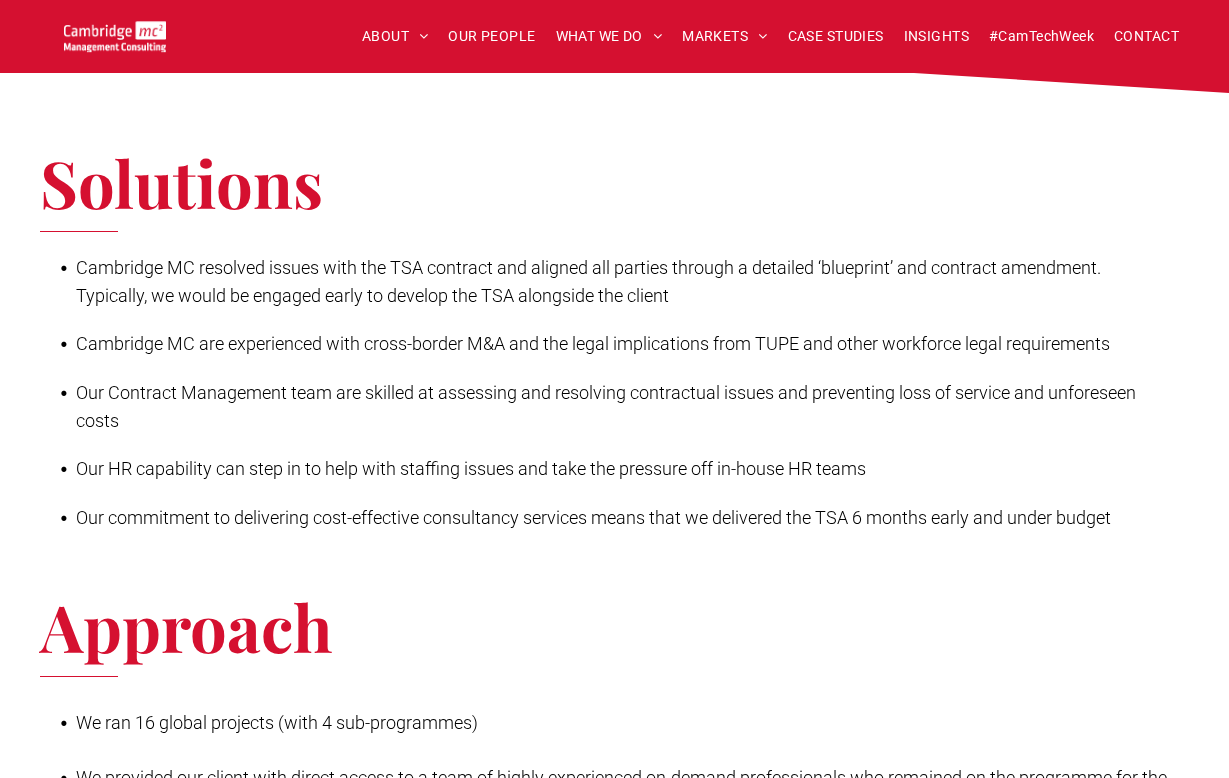 scroll, scrollTop: 2519, scrollLeft: 0, axis: vertical 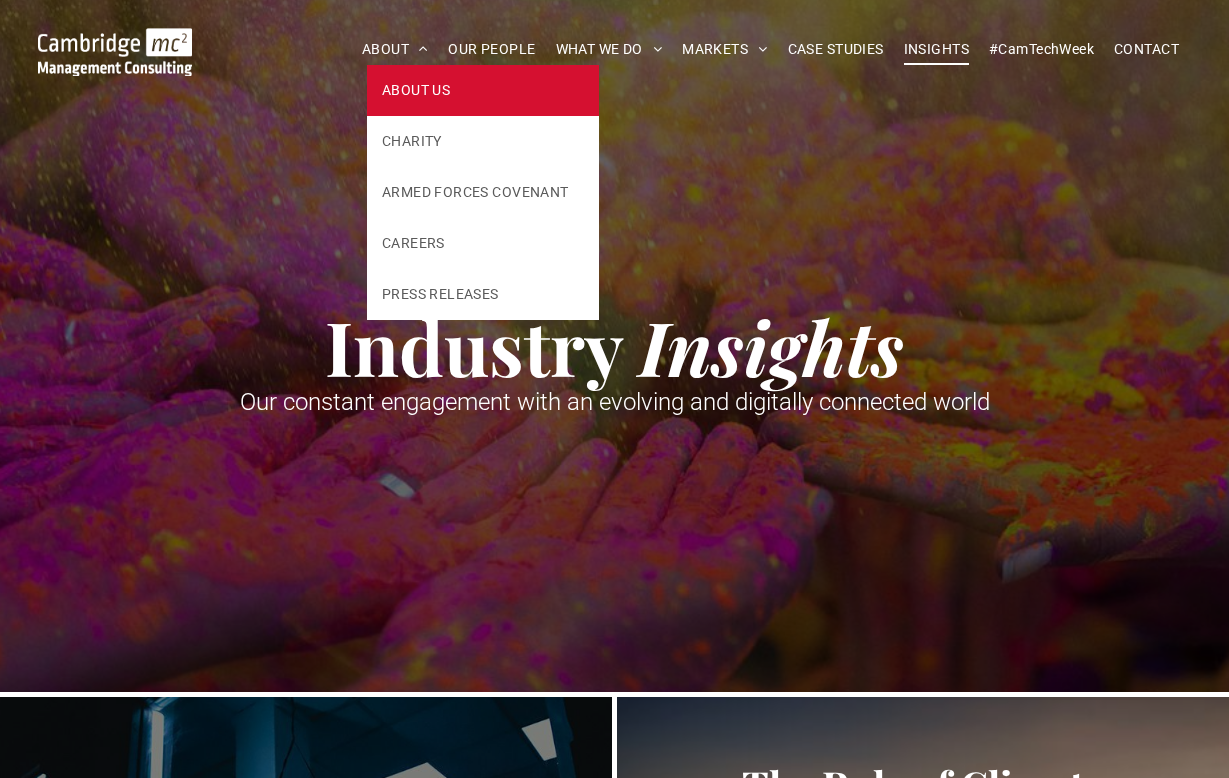 click on "ABOUT US" at bounding box center [416, 90] 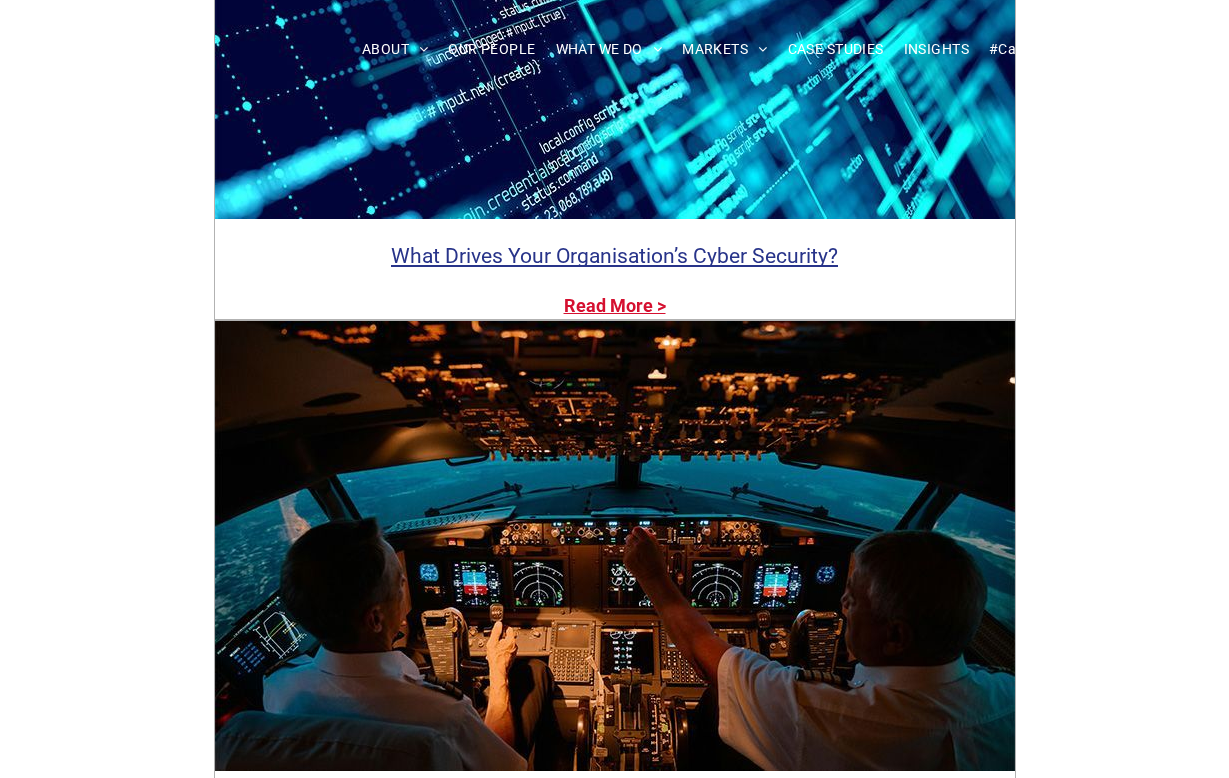 scroll, scrollTop: 4689, scrollLeft: 0, axis: vertical 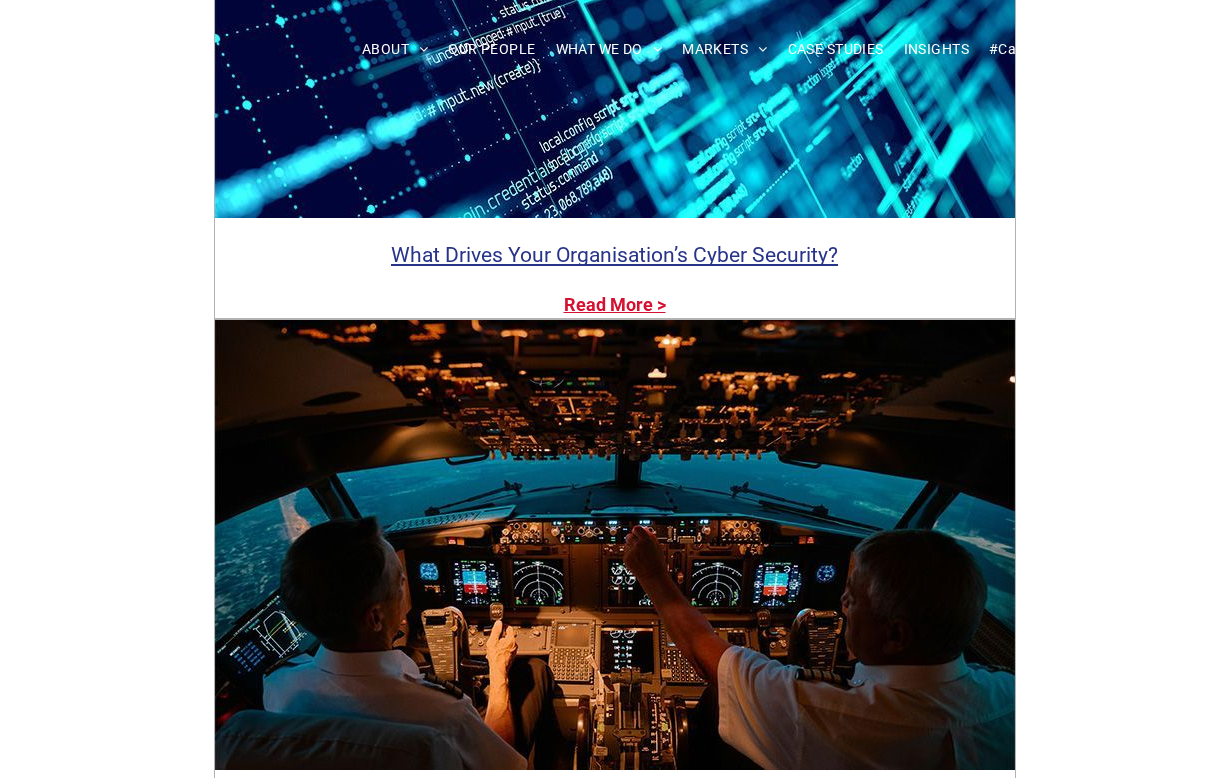 click on "Partner Spotlight: Faye Holland" at bounding box center [615, 1782] 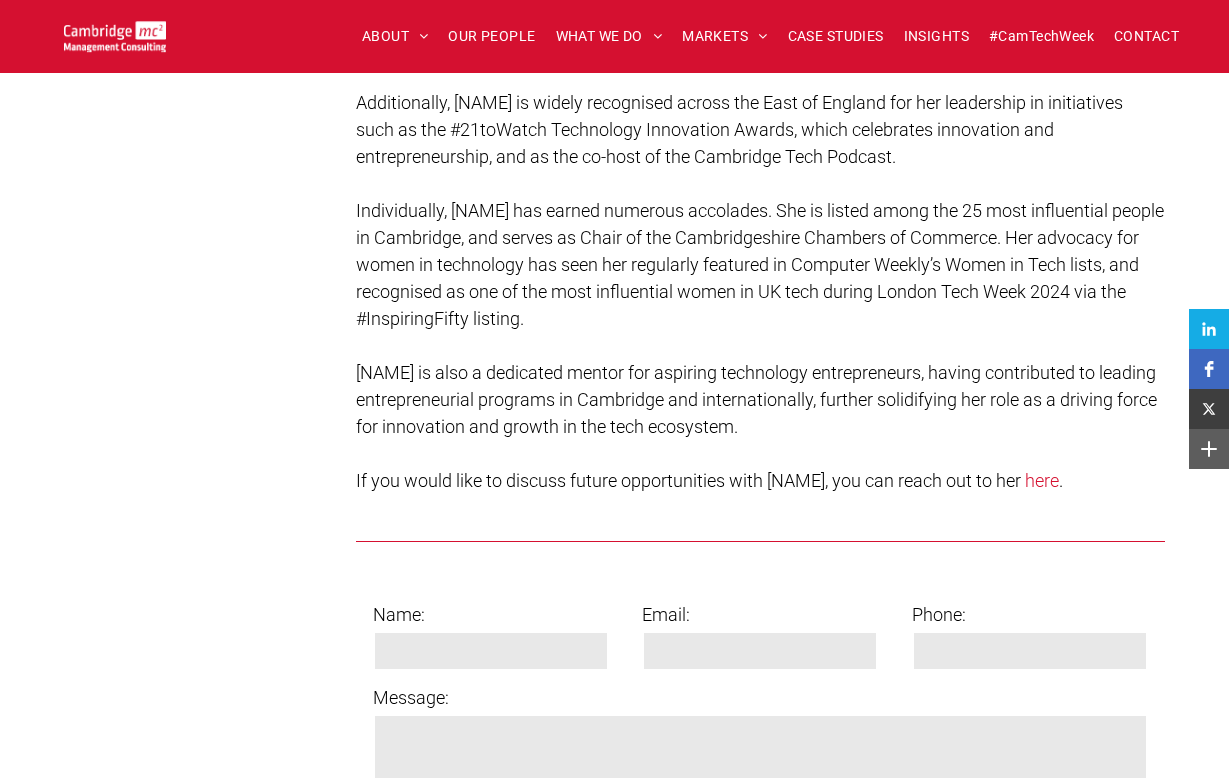 scroll, scrollTop: 0, scrollLeft: 0, axis: both 